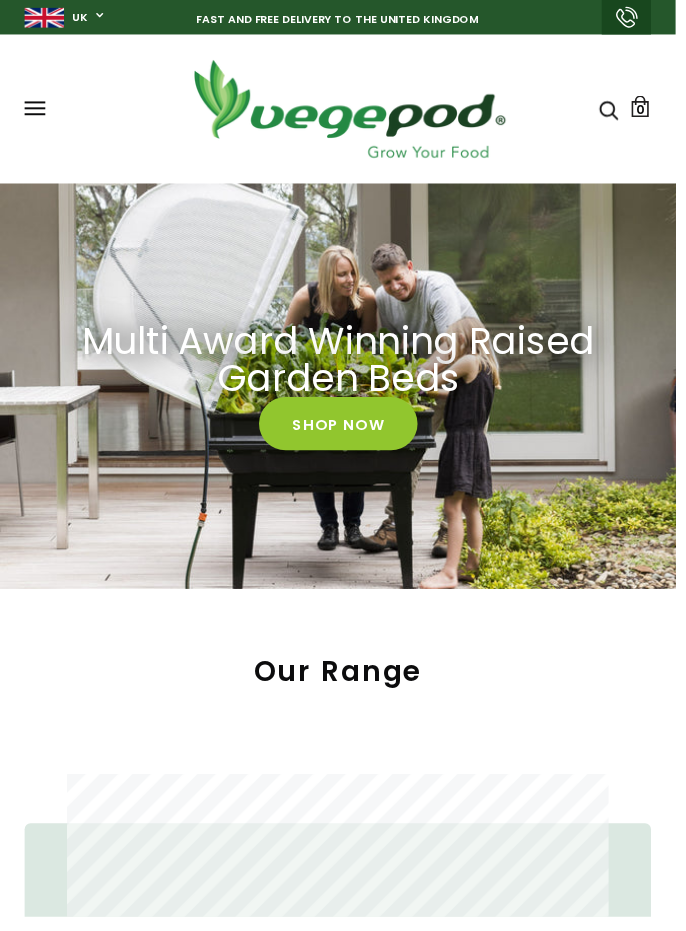 scroll, scrollTop: 162, scrollLeft: 0, axis: vertical 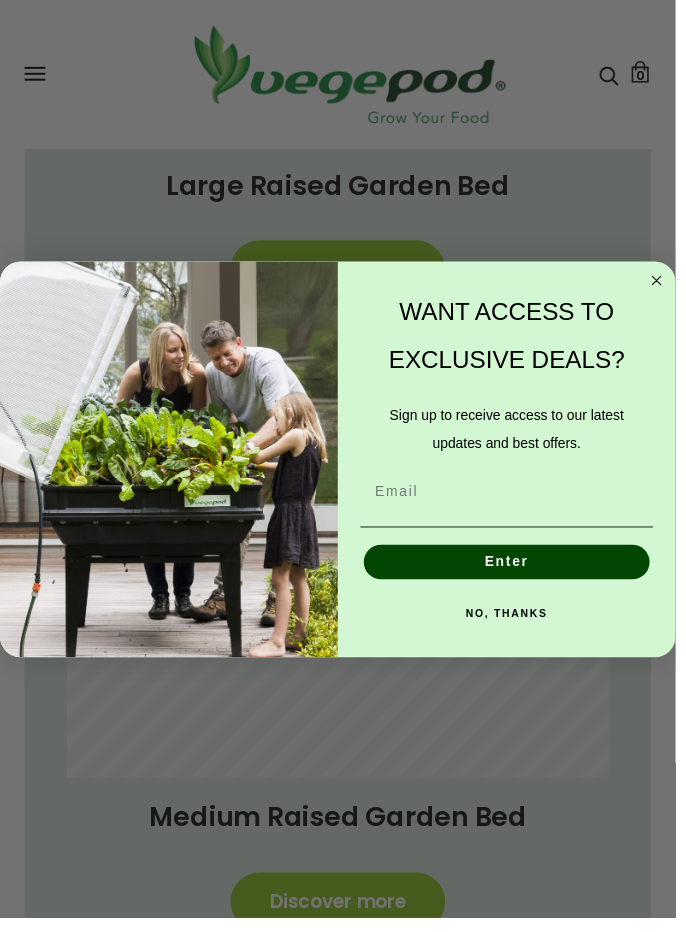 click on "WANT ACCESS TO EXCLUSIVE DEALS?" at bounding box center [514, 341] 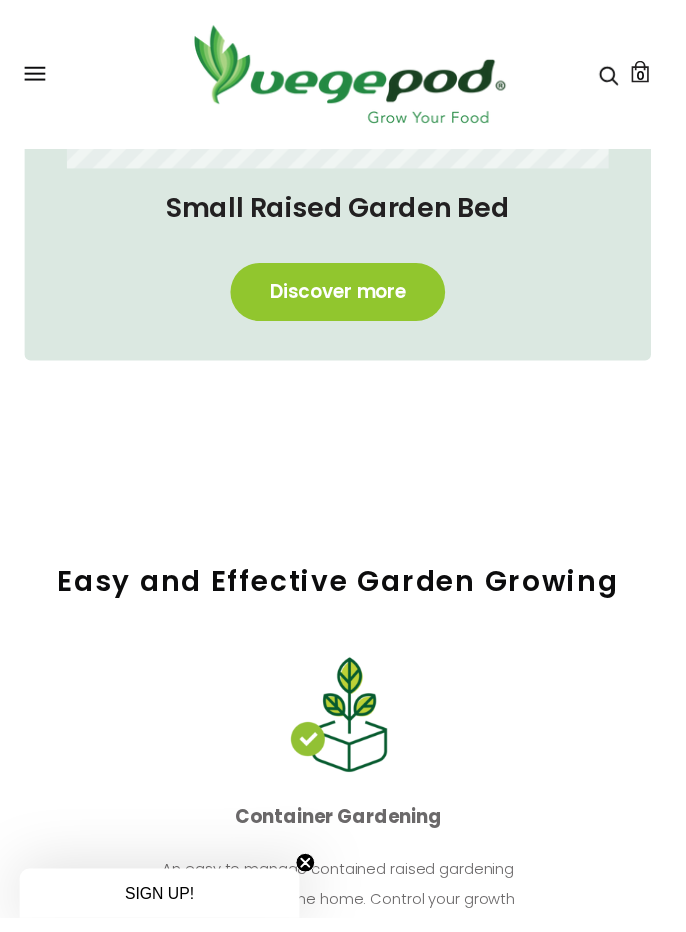 scroll, scrollTop: 2275, scrollLeft: 0, axis: vertical 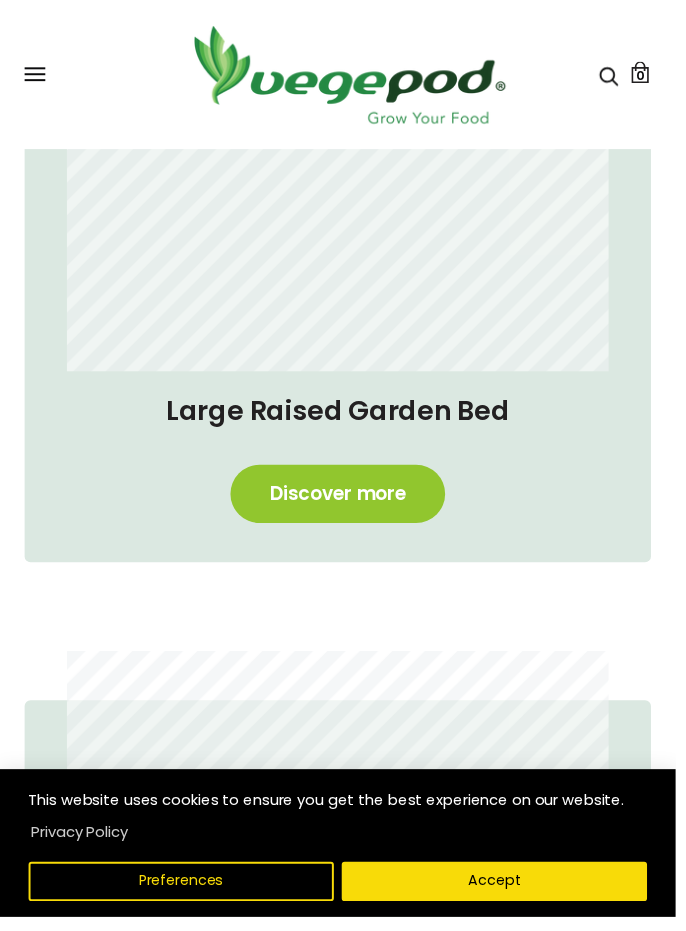 click on "Discover more" at bounding box center (343, 501) 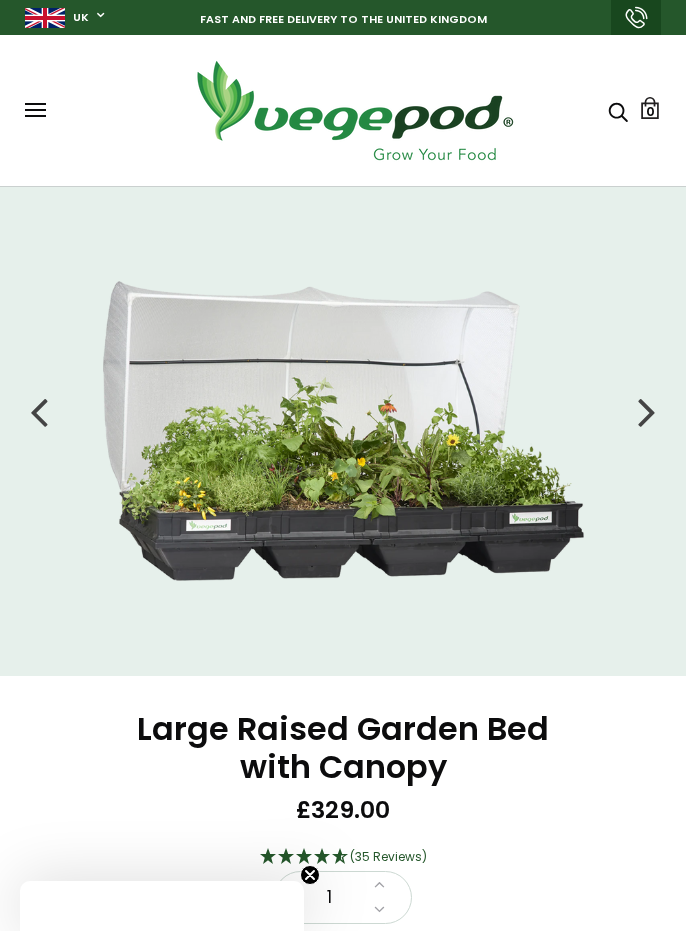 scroll, scrollTop: 0, scrollLeft: 0, axis: both 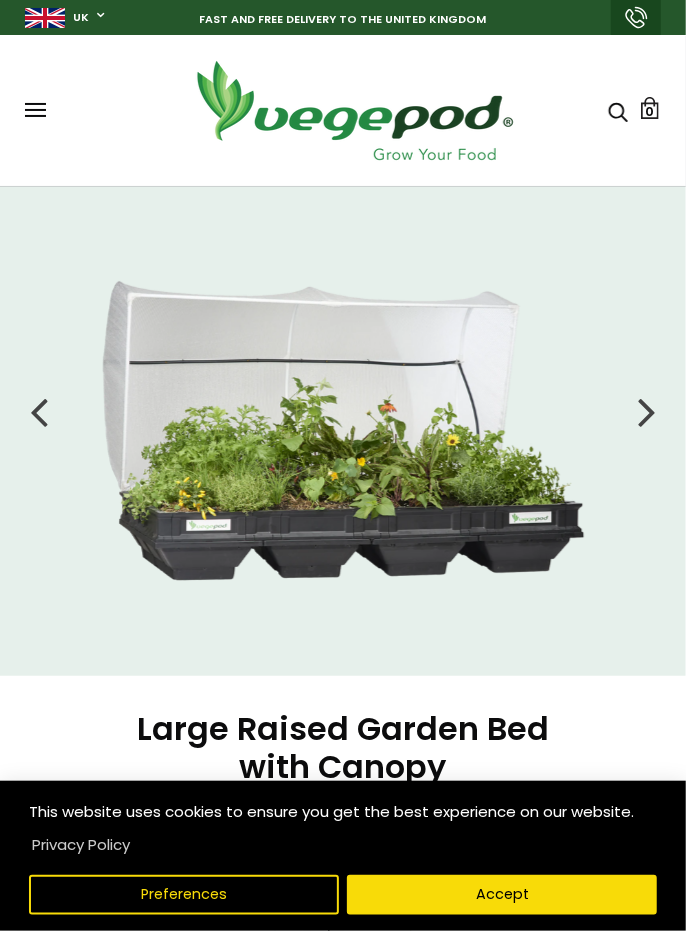 click at bounding box center [343, 431] 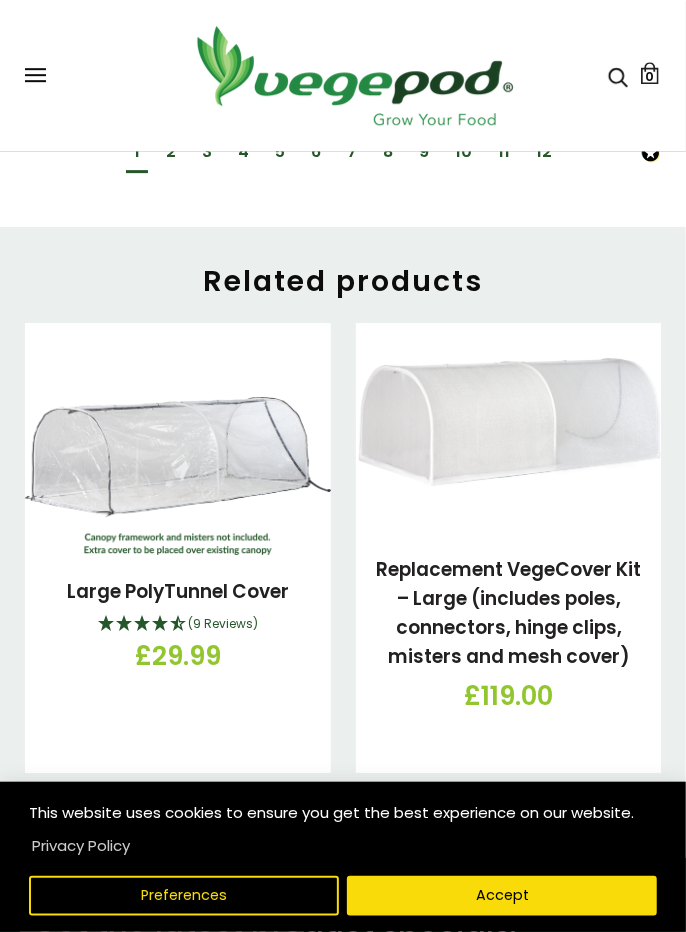 scroll, scrollTop: 4327, scrollLeft: 0, axis: vertical 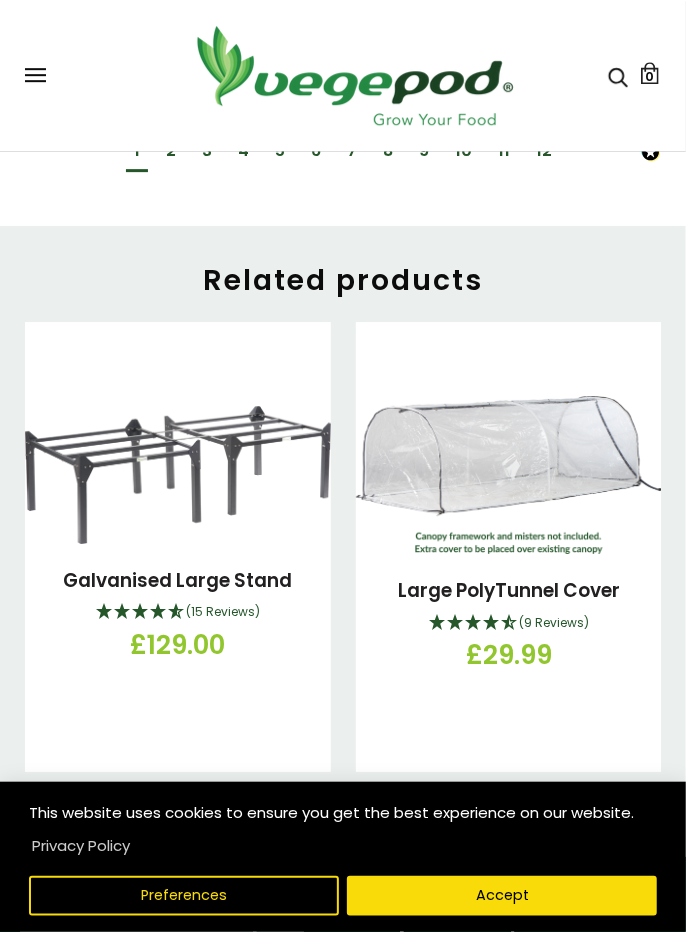 click at bounding box center (178, 474) 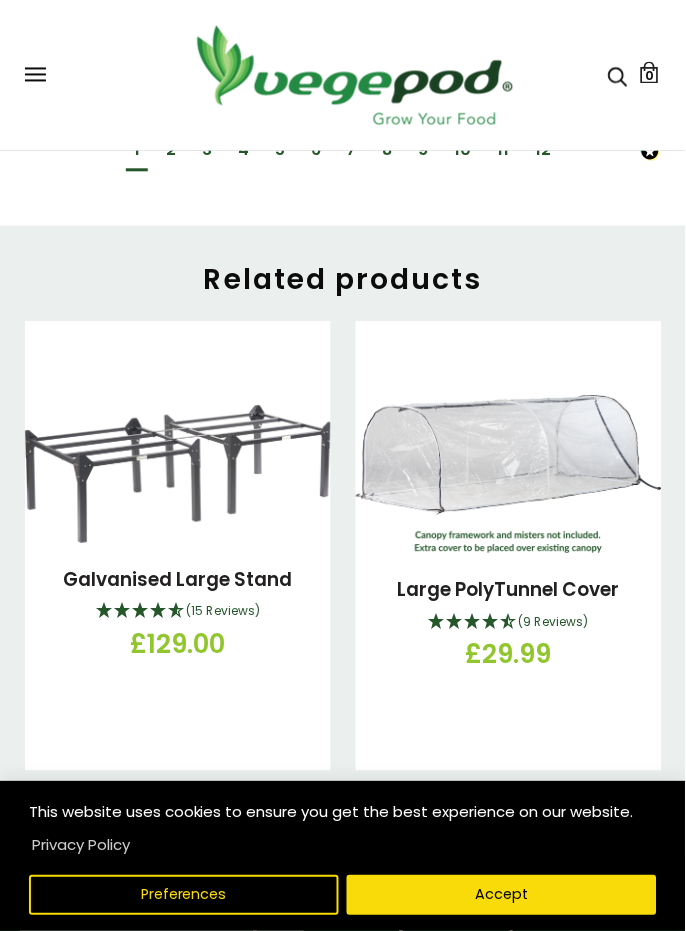 scroll, scrollTop: 4421, scrollLeft: 0, axis: vertical 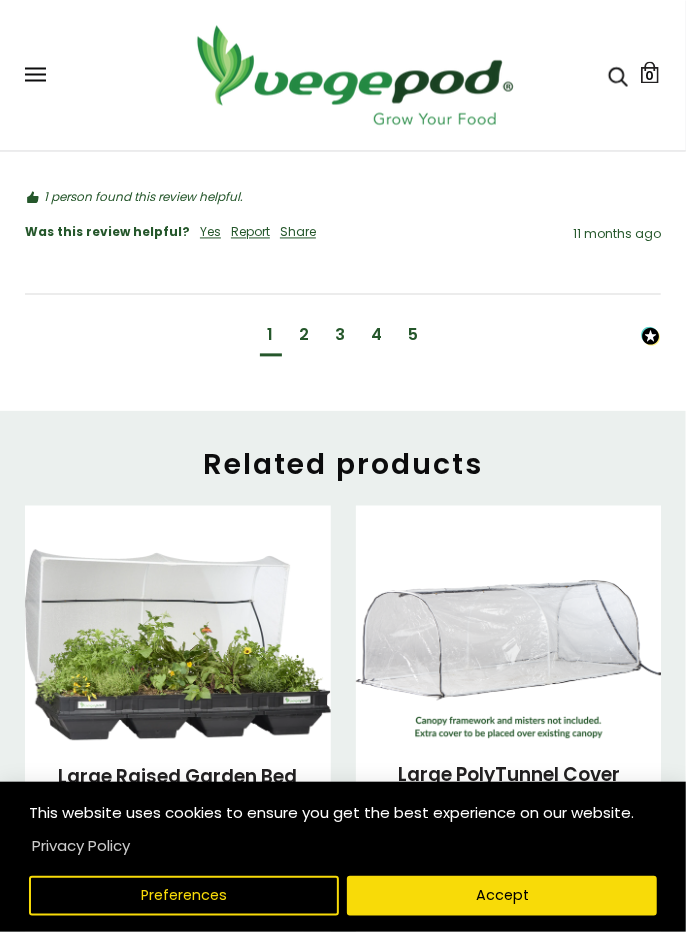 click at bounding box center (509, 660) 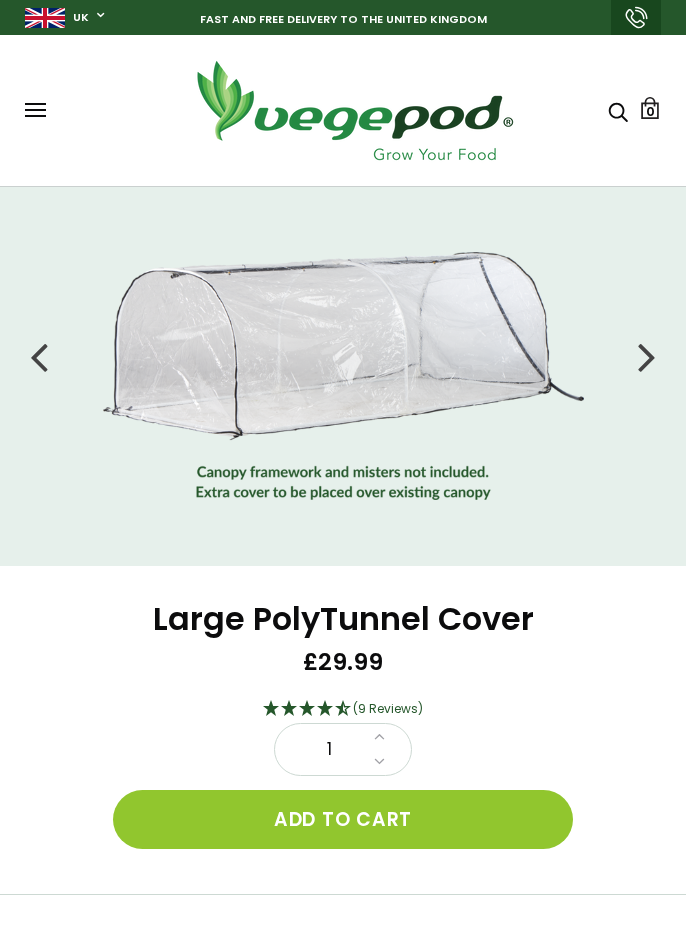 scroll, scrollTop: 0, scrollLeft: 0, axis: both 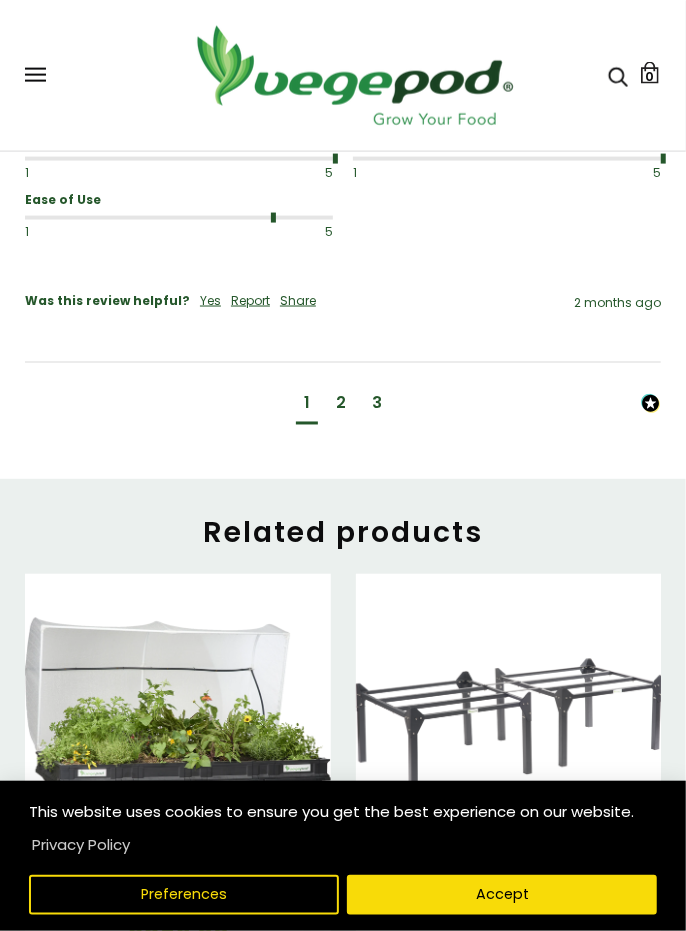 click on "2" at bounding box center (341, 404) 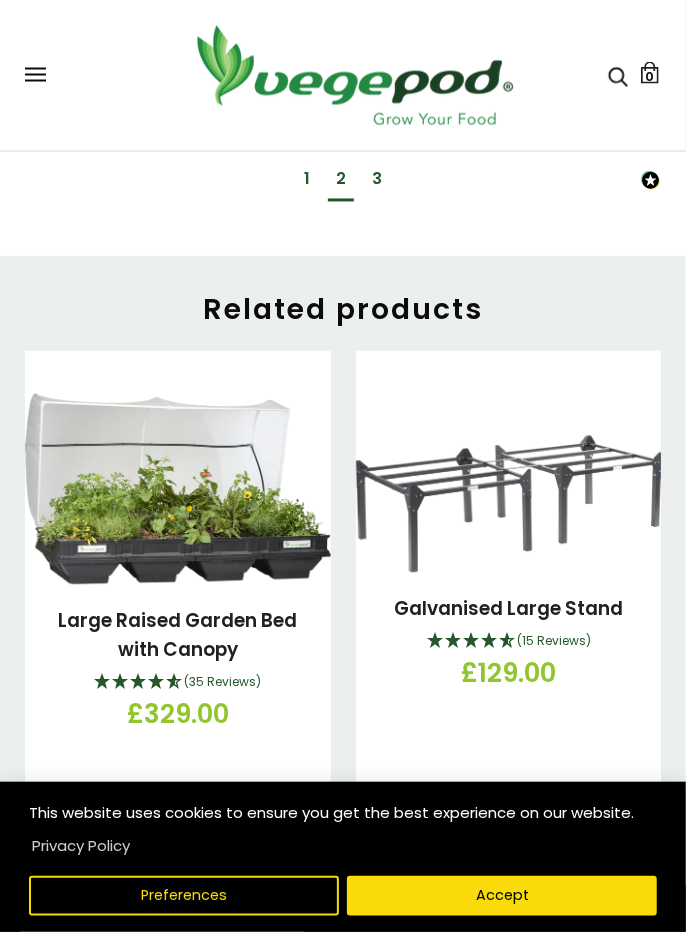 scroll, scrollTop: 3513, scrollLeft: 0, axis: vertical 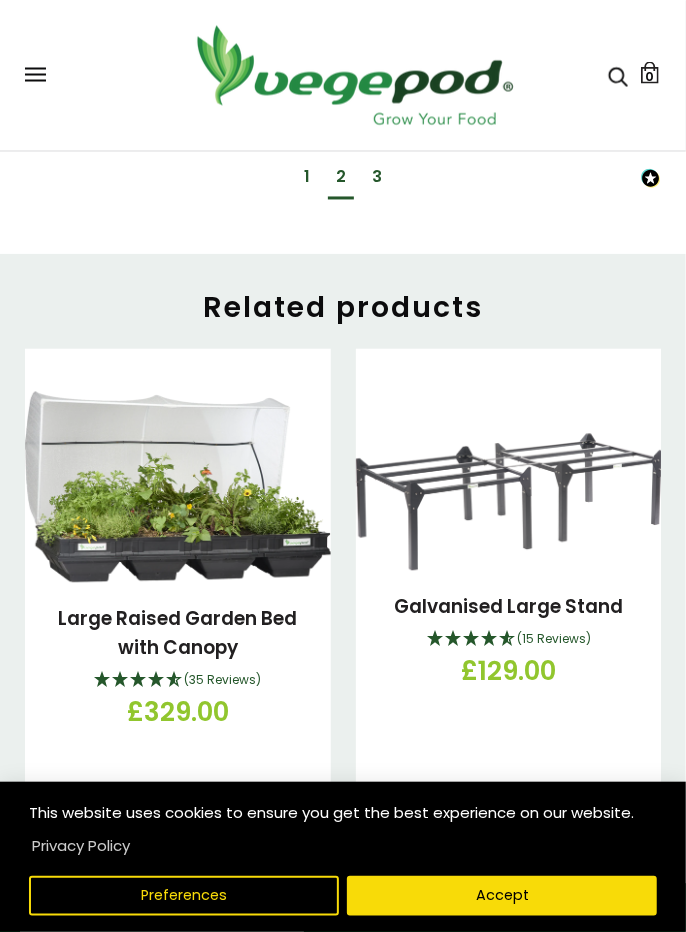 click at bounding box center [178, 487] 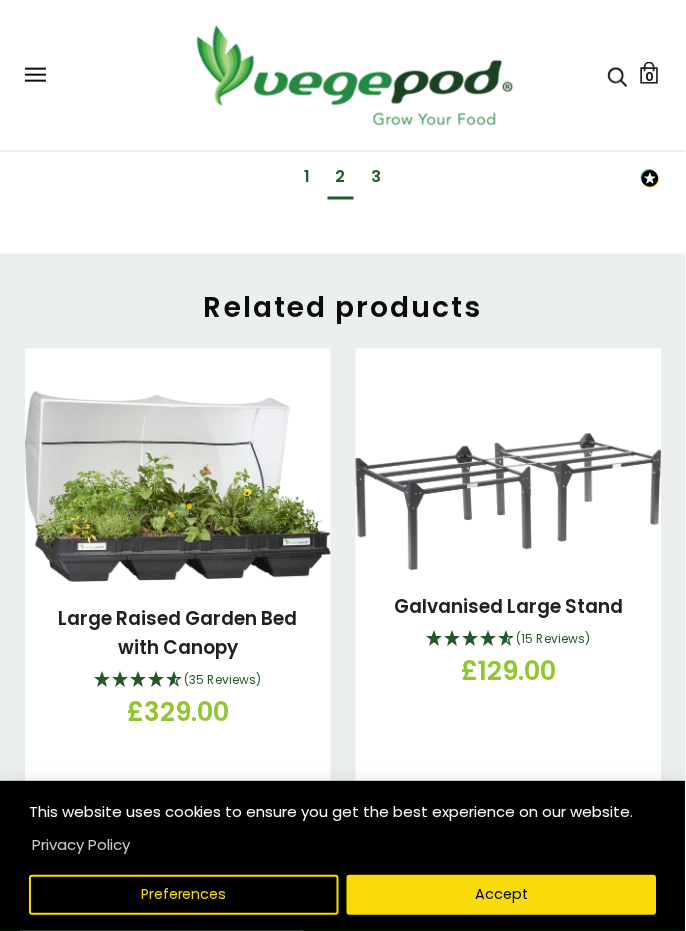 scroll, scrollTop: 3607, scrollLeft: 0, axis: vertical 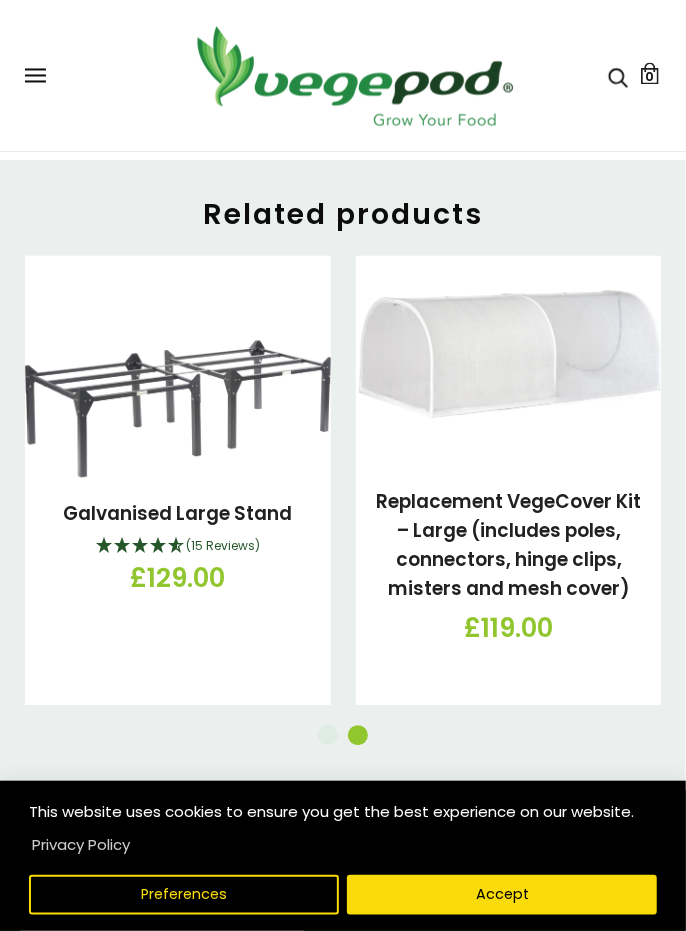 click at bounding box center (509, 377) 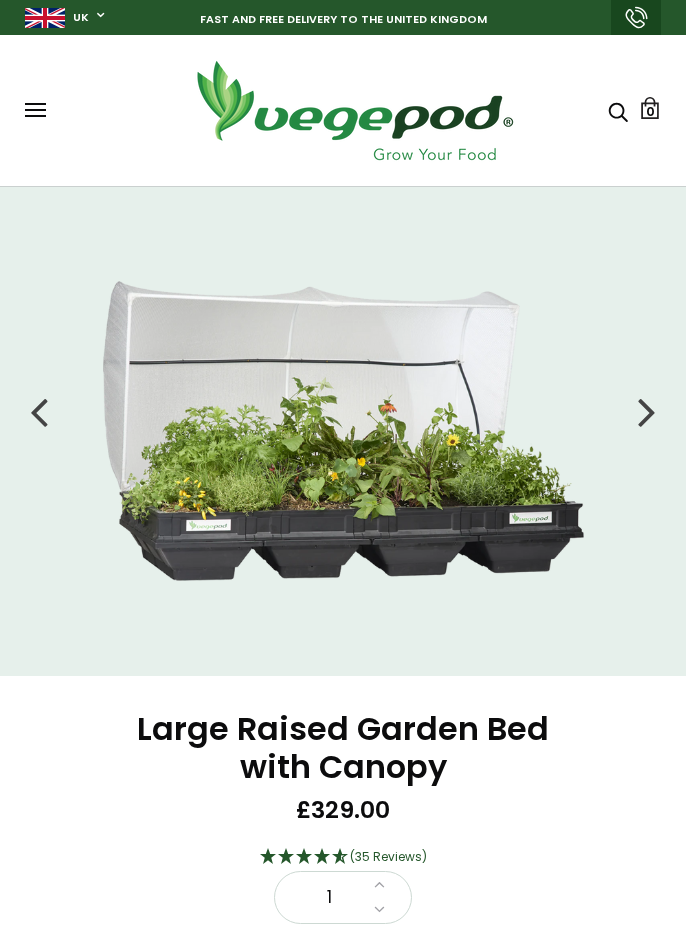 scroll, scrollTop: 0, scrollLeft: 0, axis: both 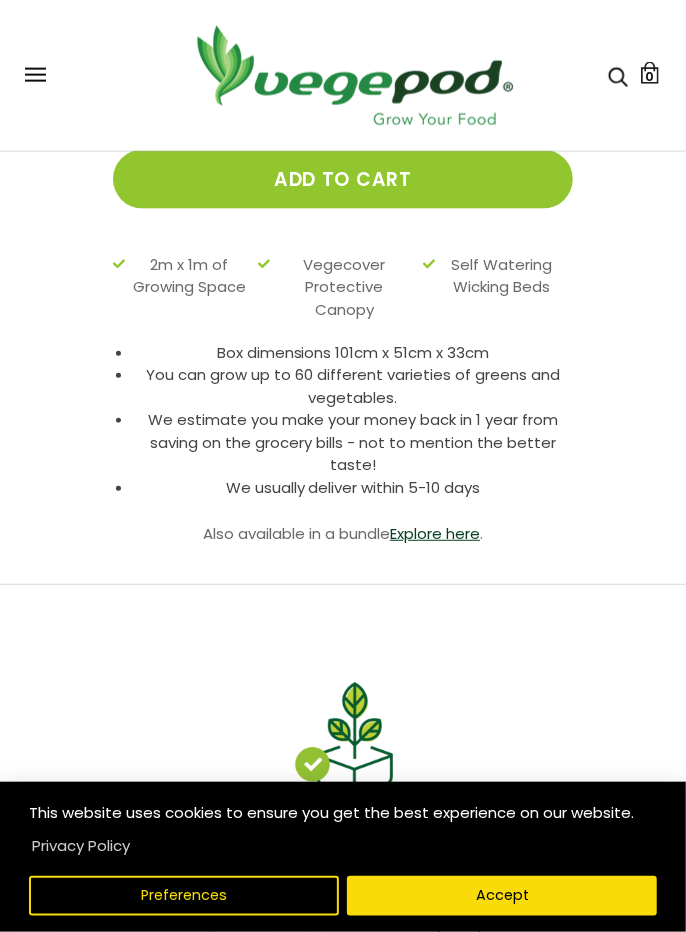 click on "Explore here" at bounding box center (435, 533) 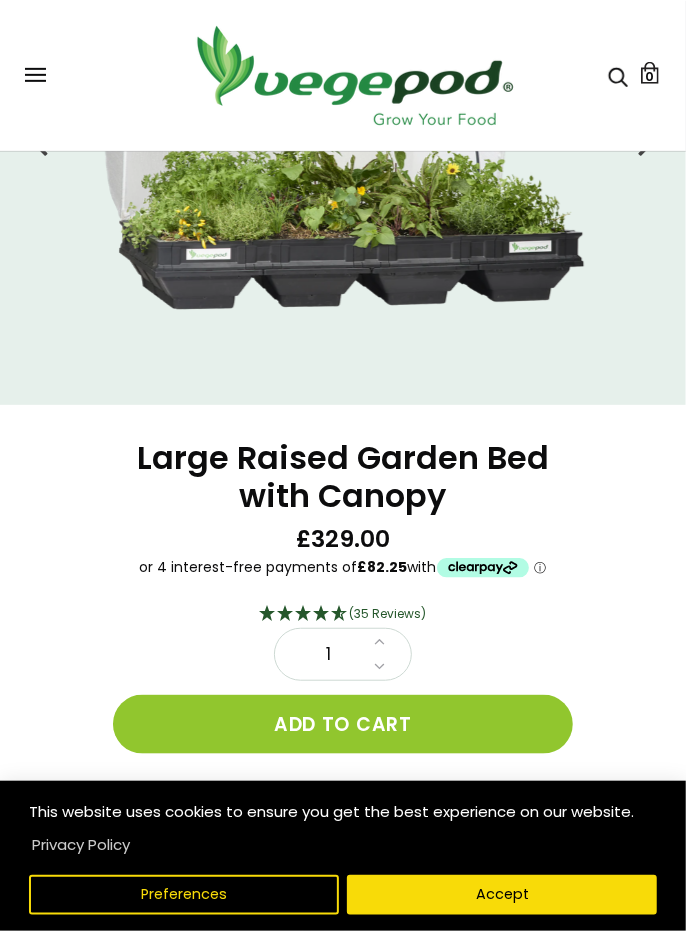 scroll, scrollTop: 0, scrollLeft: 0, axis: both 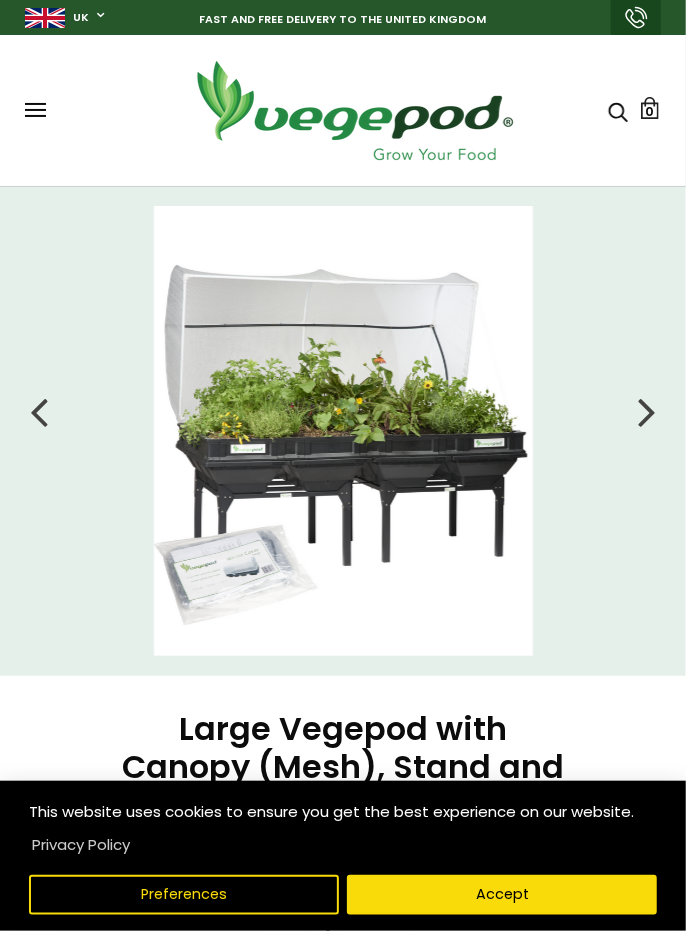 click at bounding box center (647, 411) 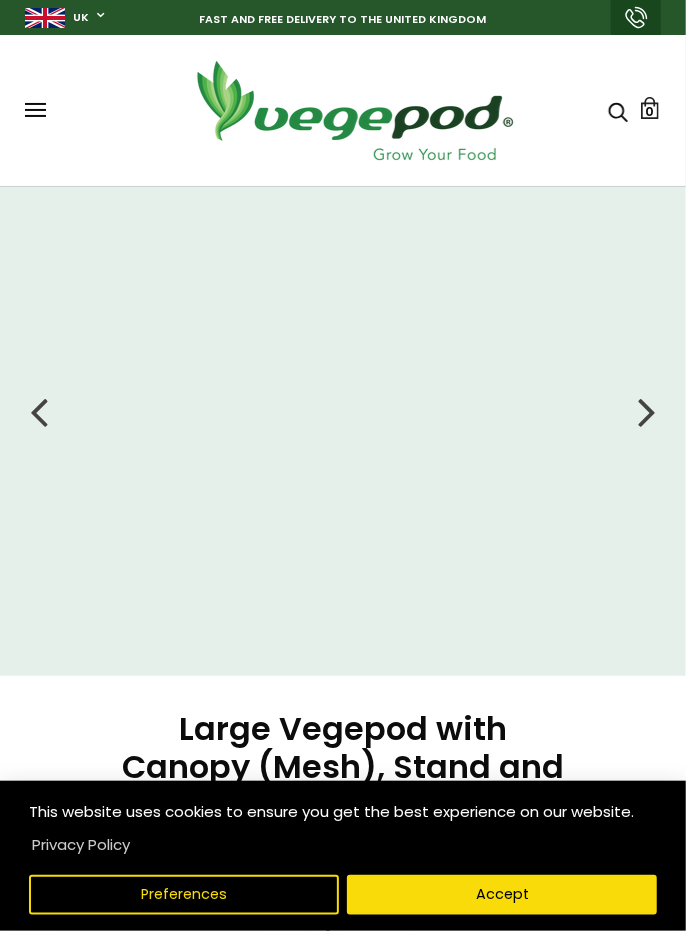 click at bounding box center [39, 411] 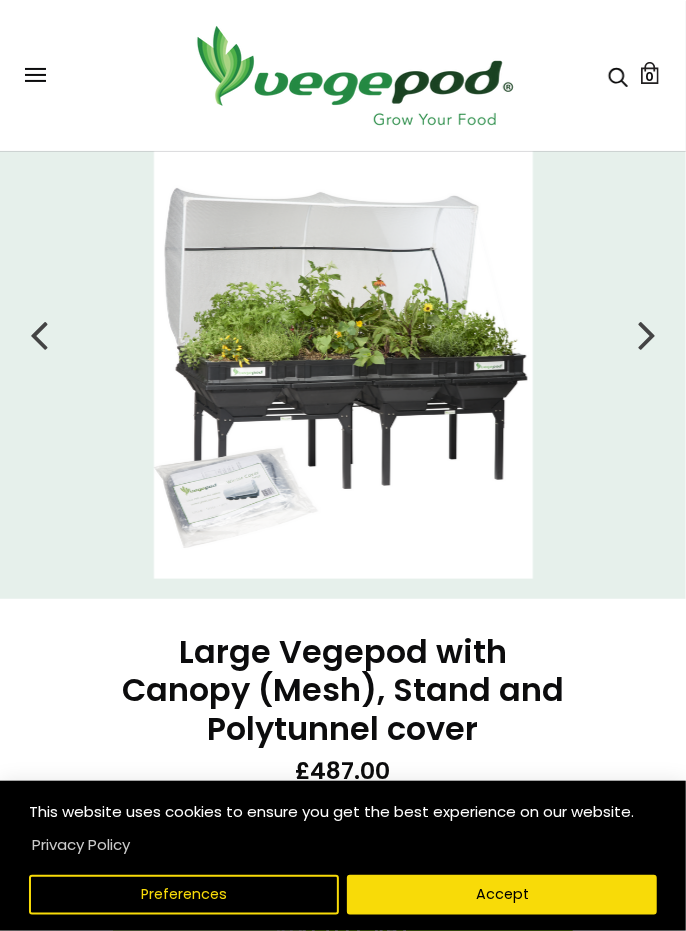 scroll, scrollTop: 0, scrollLeft: 0, axis: both 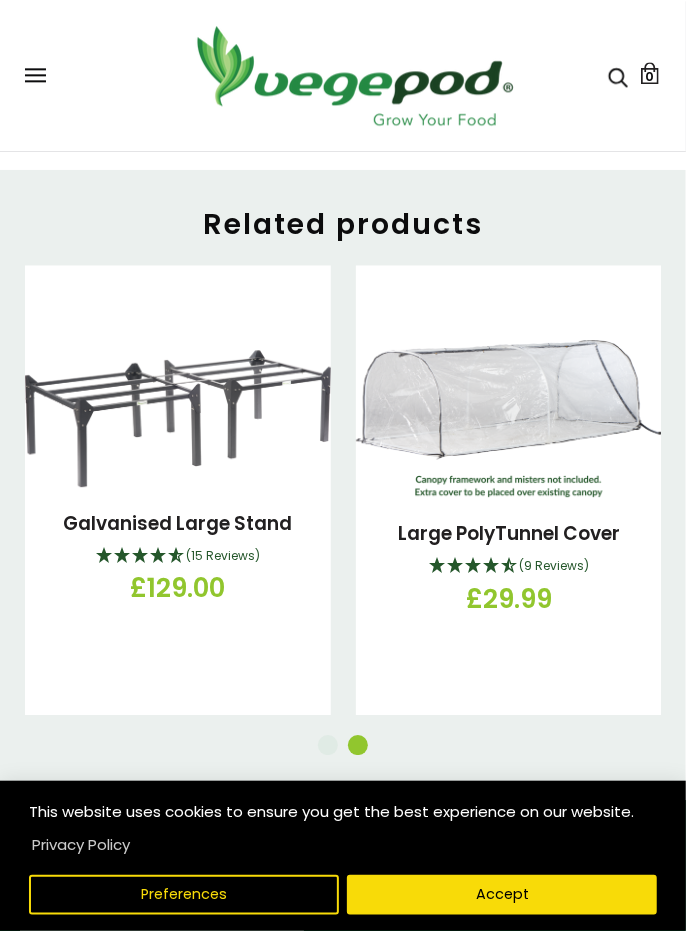 click at bounding box center (509, 419) 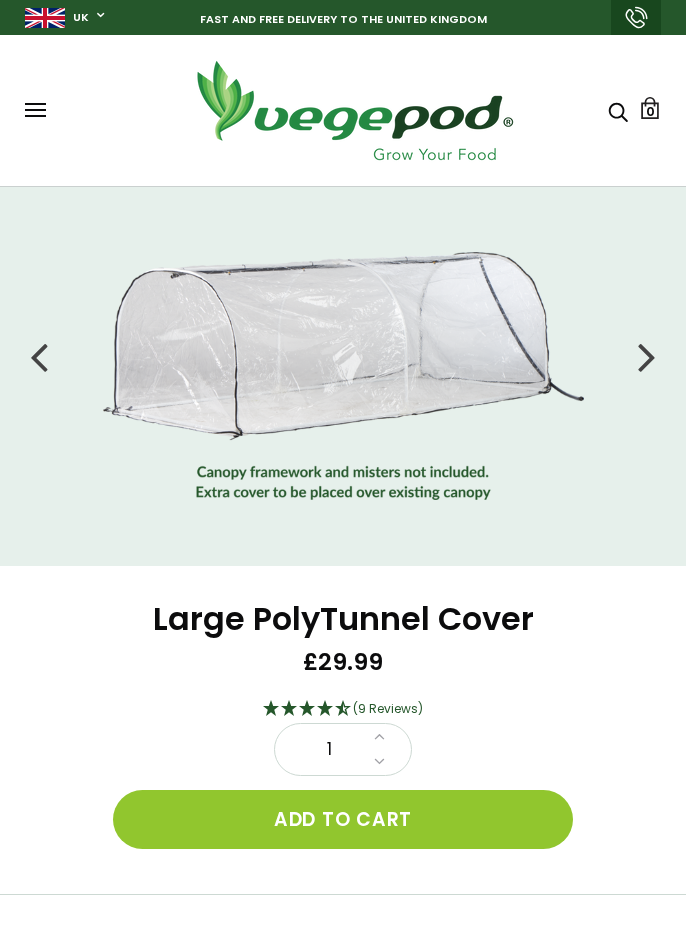 scroll, scrollTop: 0, scrollLeft: 0, axis: both 